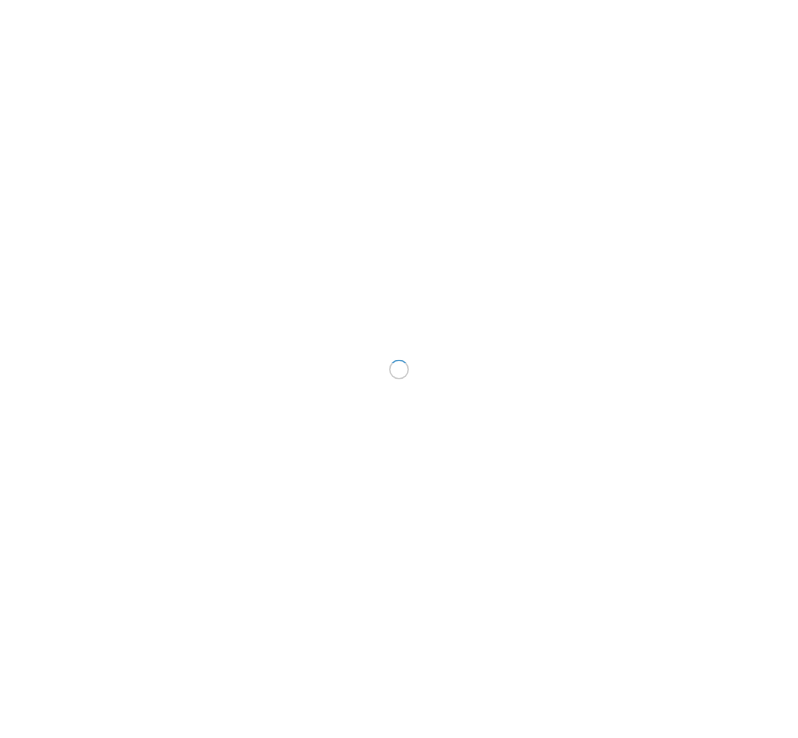 scroll, scrollTop: 0, scrollLeft: 0, axis: both 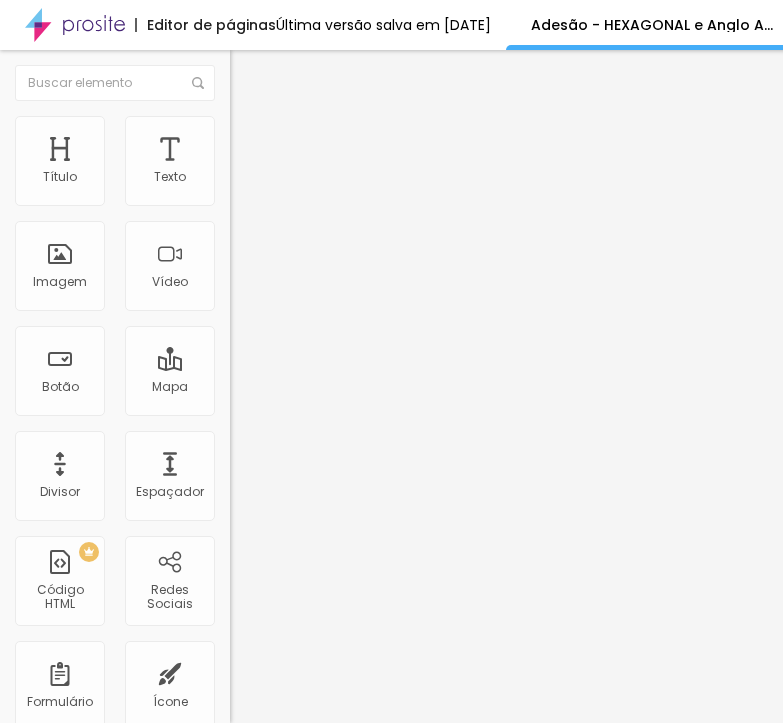 click at bounding box center [236, 208] 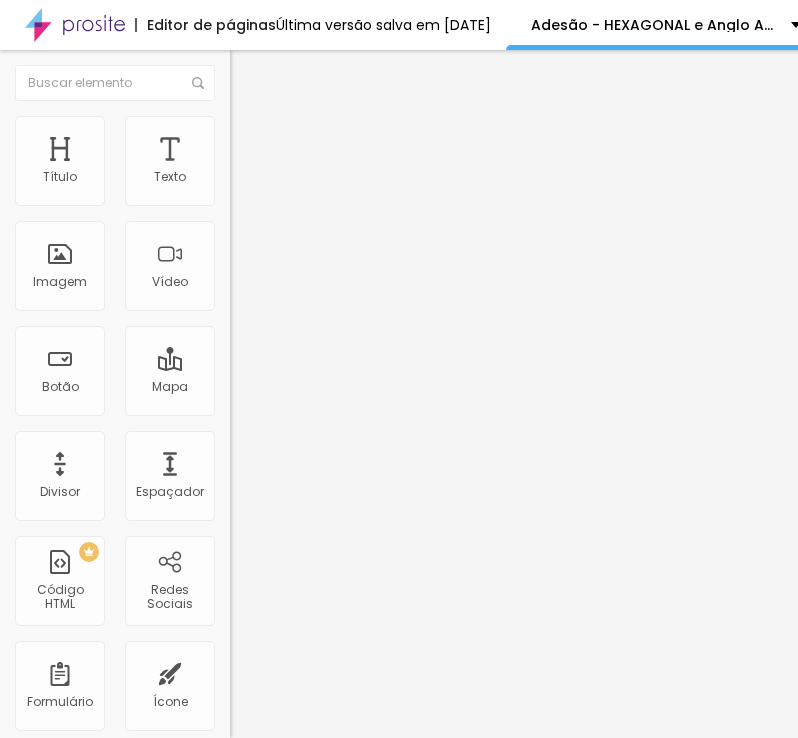 scroll, scrollTop: 900, scrollLeft: 0, axis: vertical 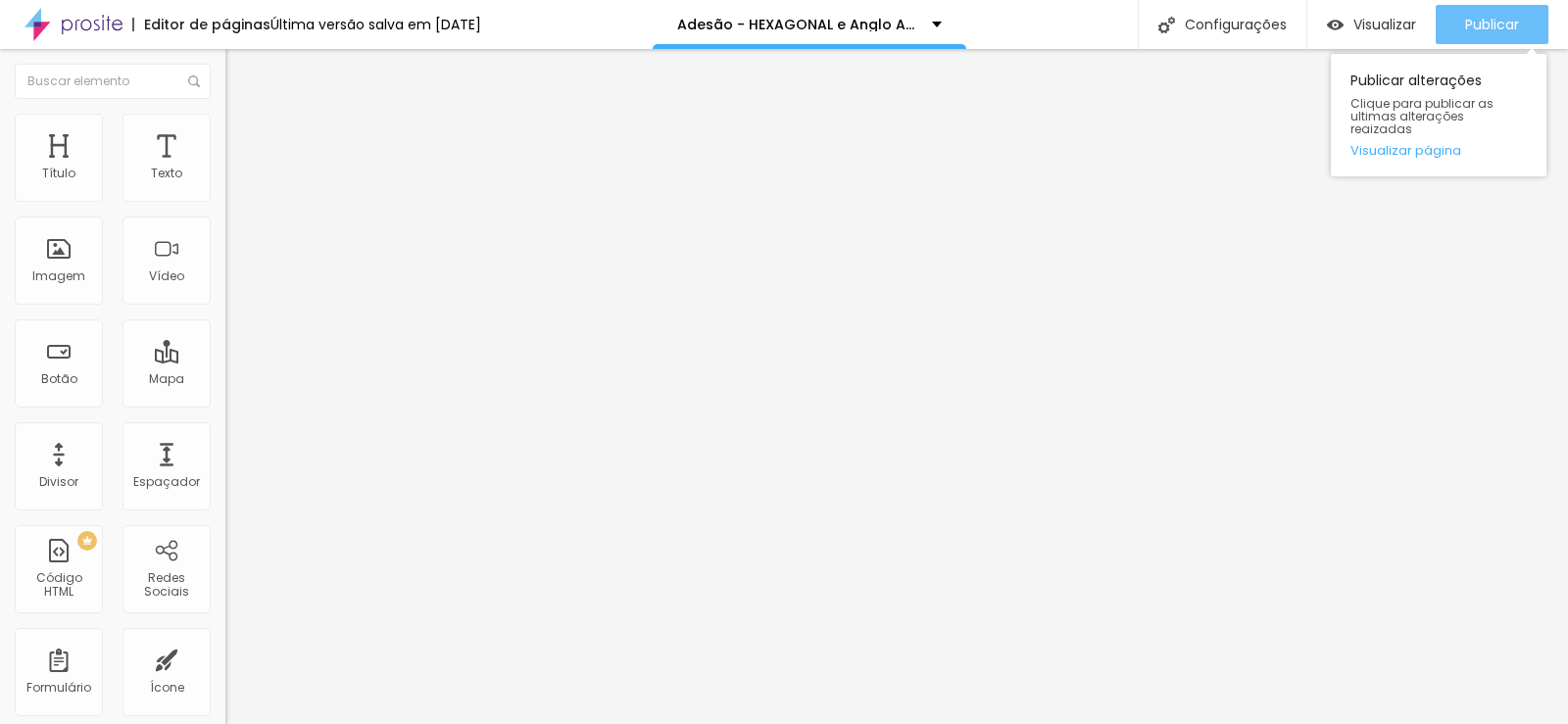 click on "Publicar" at bounding box center (1492, 24) 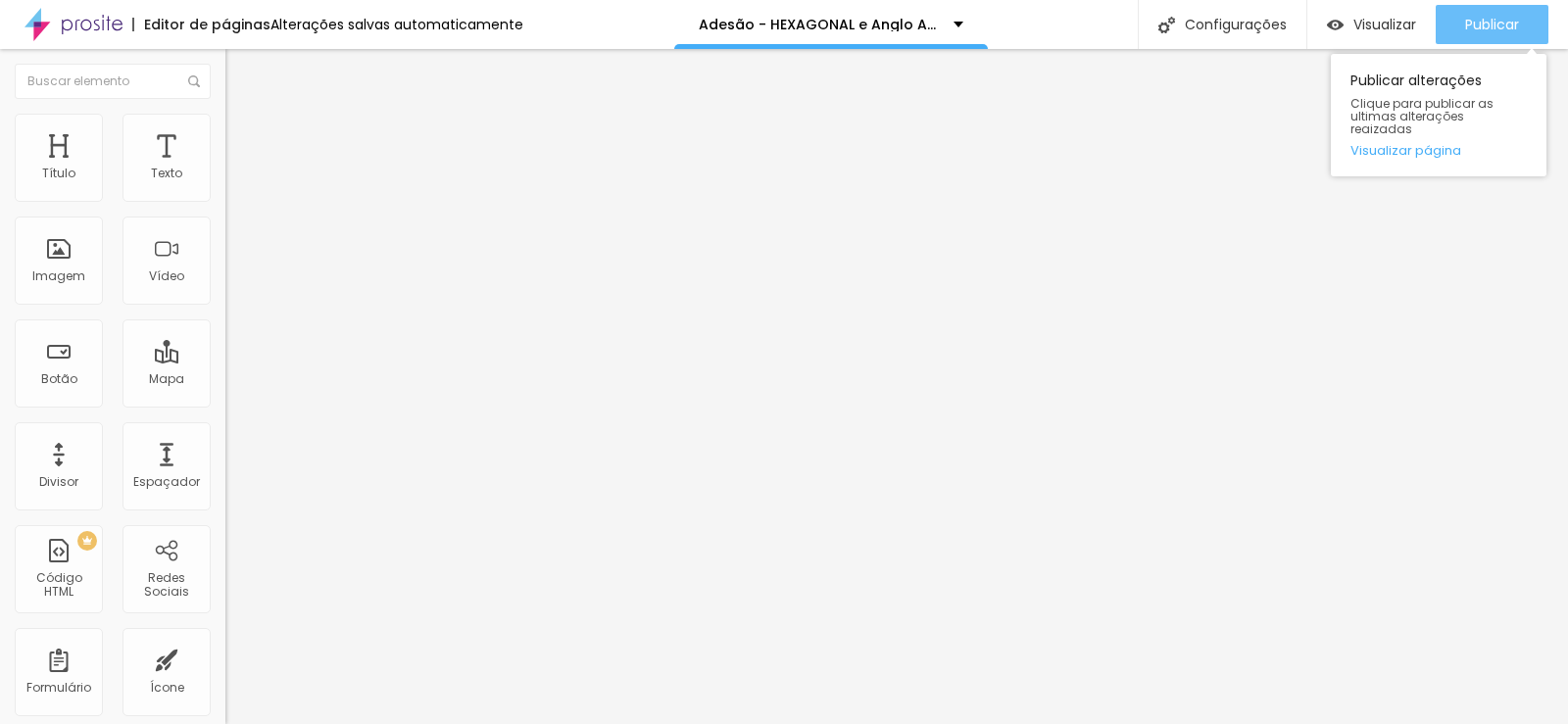 click on "Publicar" at bounding box center (1492, 24) 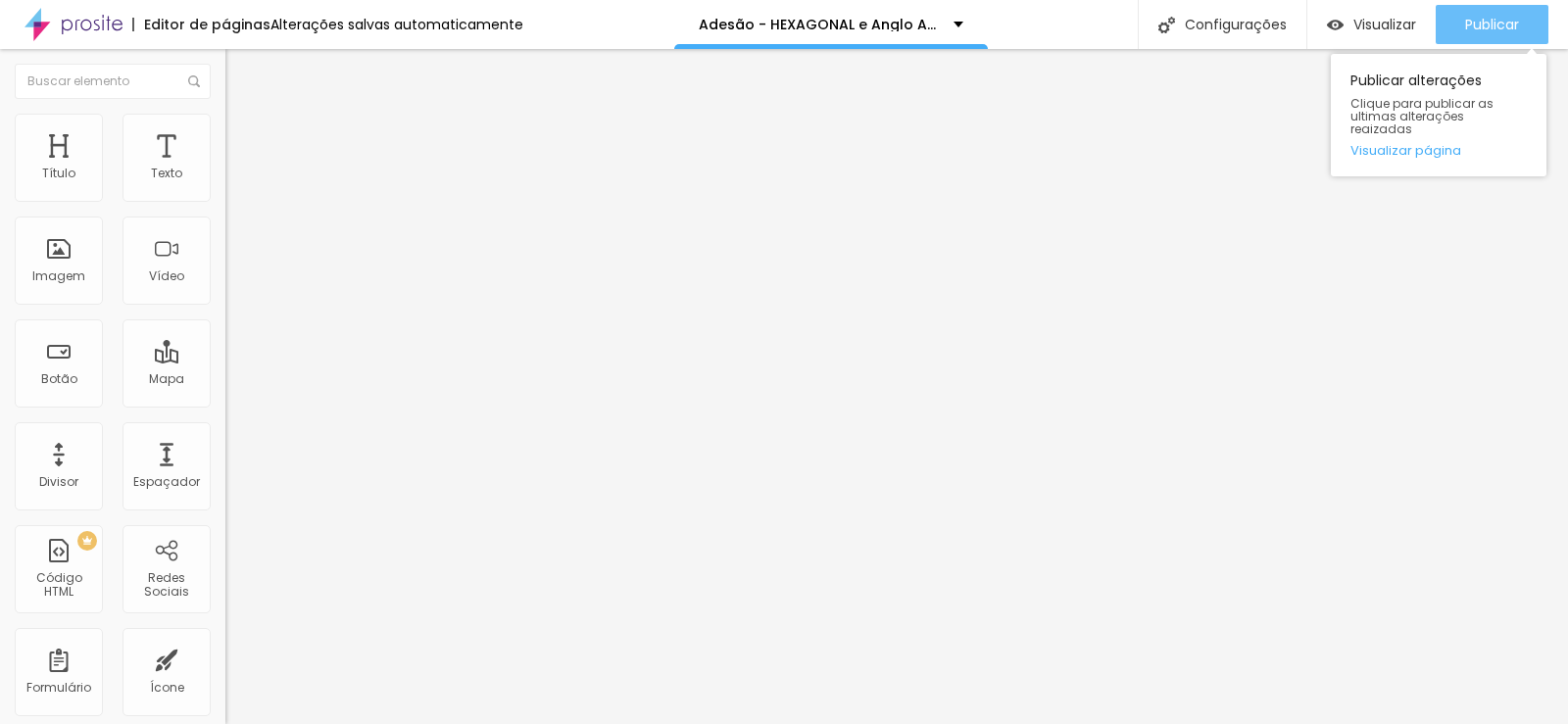 click on "Publicar" at bounding box center [1492, 24] 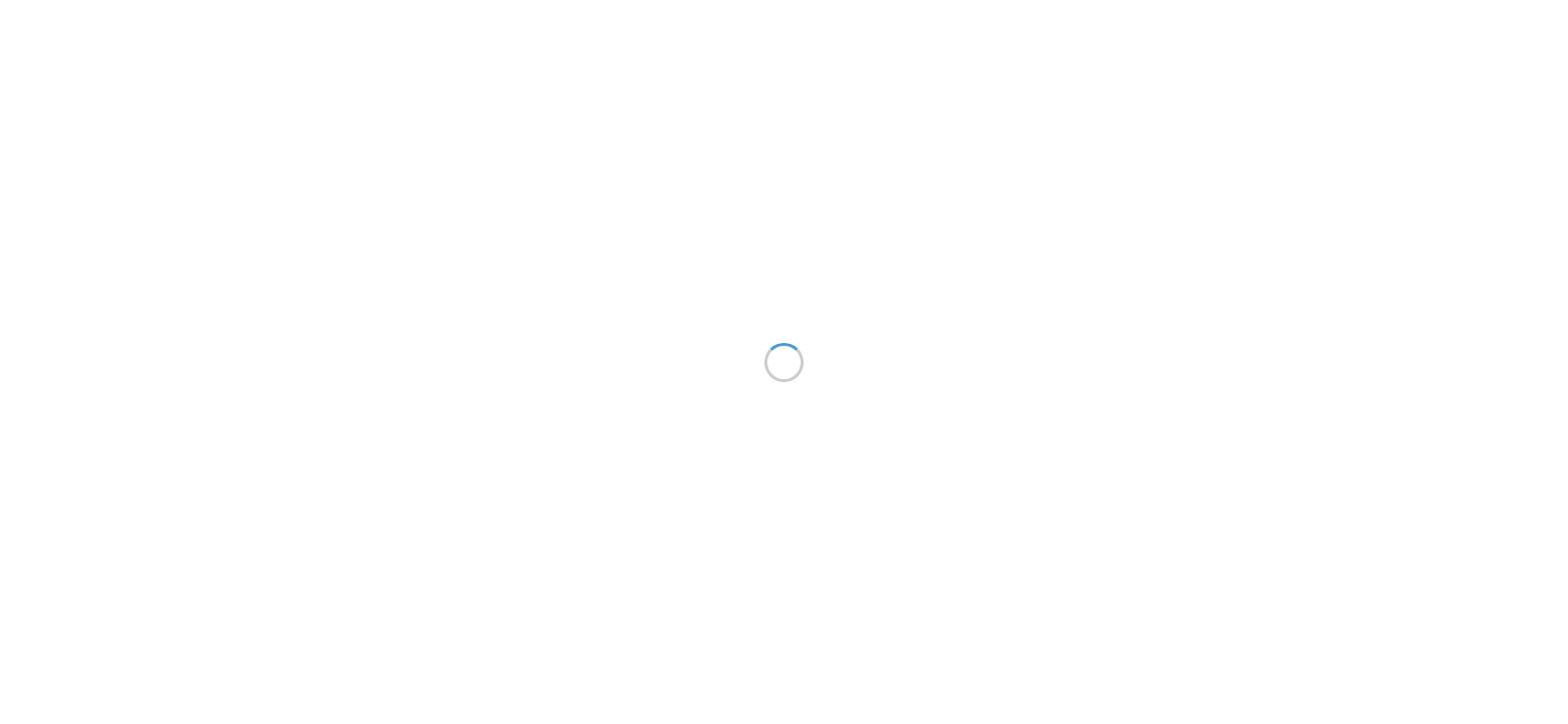 scroll, scrollTop: 0, scrollLeft: 0, axis: both 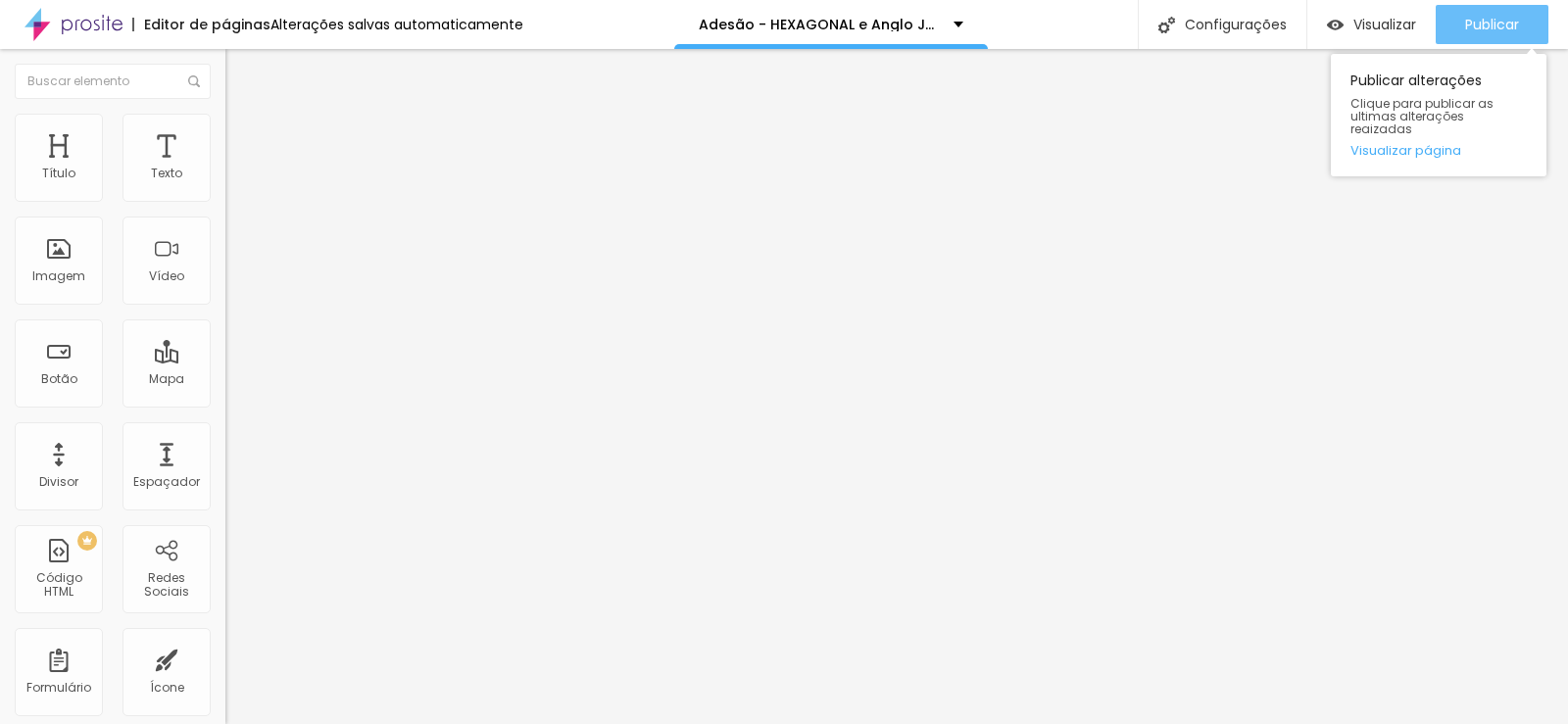 click on "Publicar" at bounding box center (1492, 24) 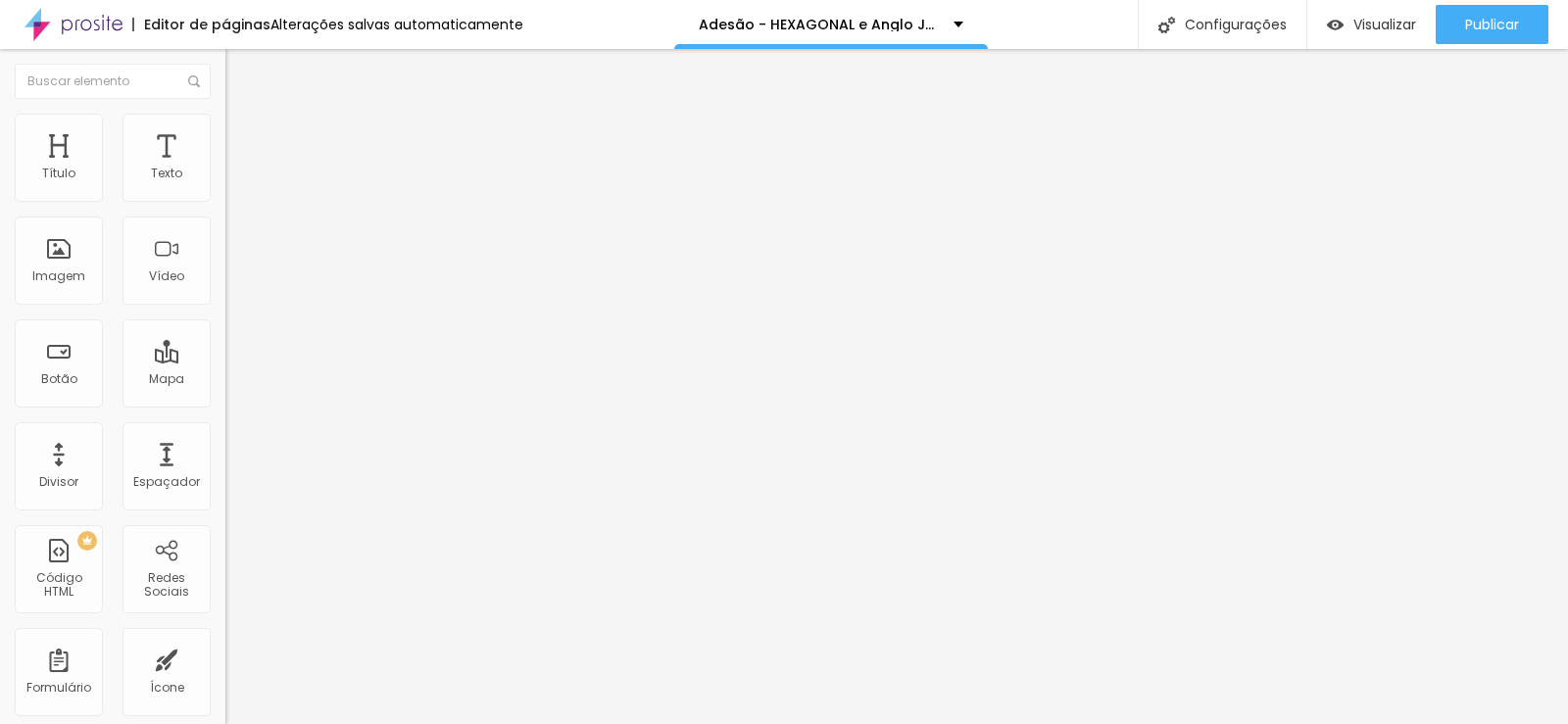 click at bounding box center (231, 204) 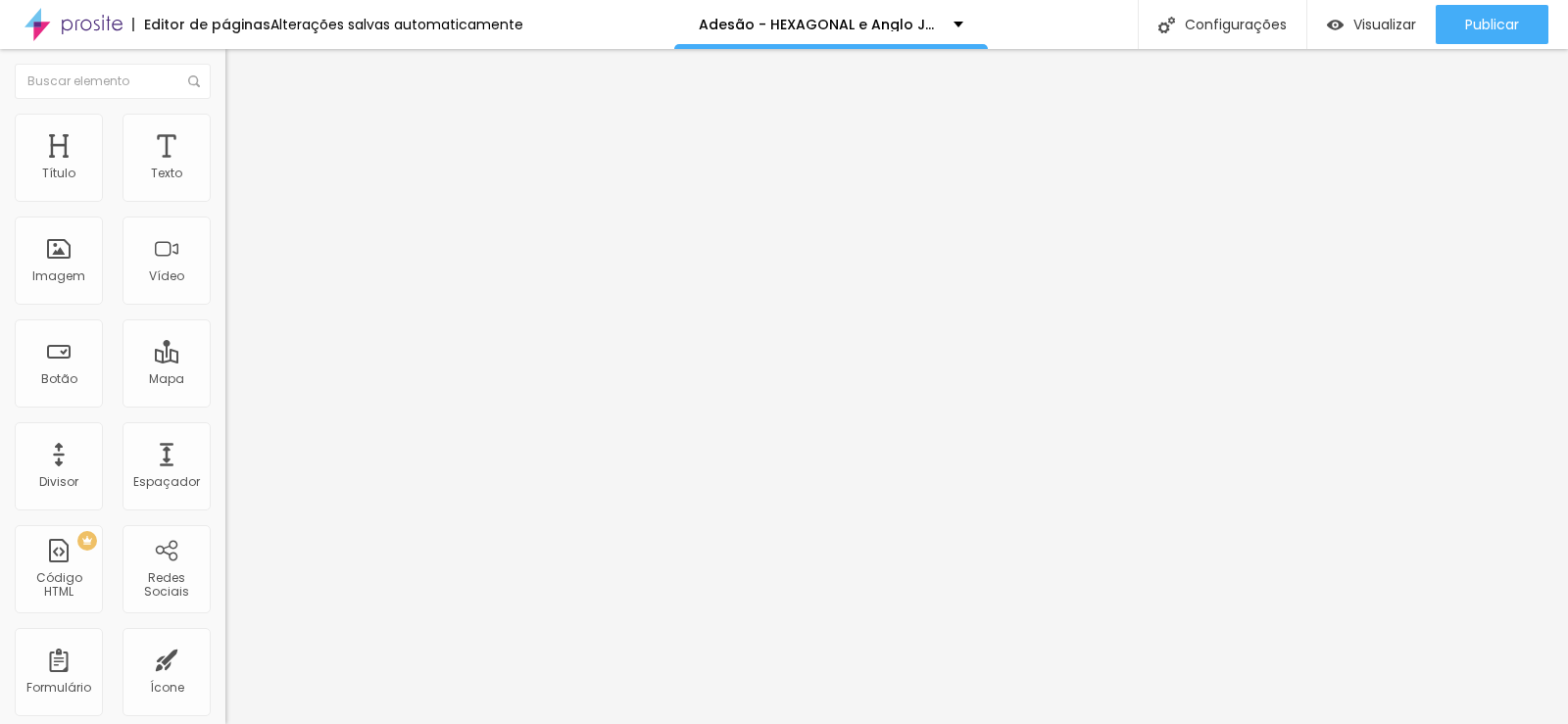 click on "http://www.promoverformaturas.com.br/termo-adesao-colegio-hexagonal-e-anglo-alphaville-turmas-2025" at bounding box center [343, 394] 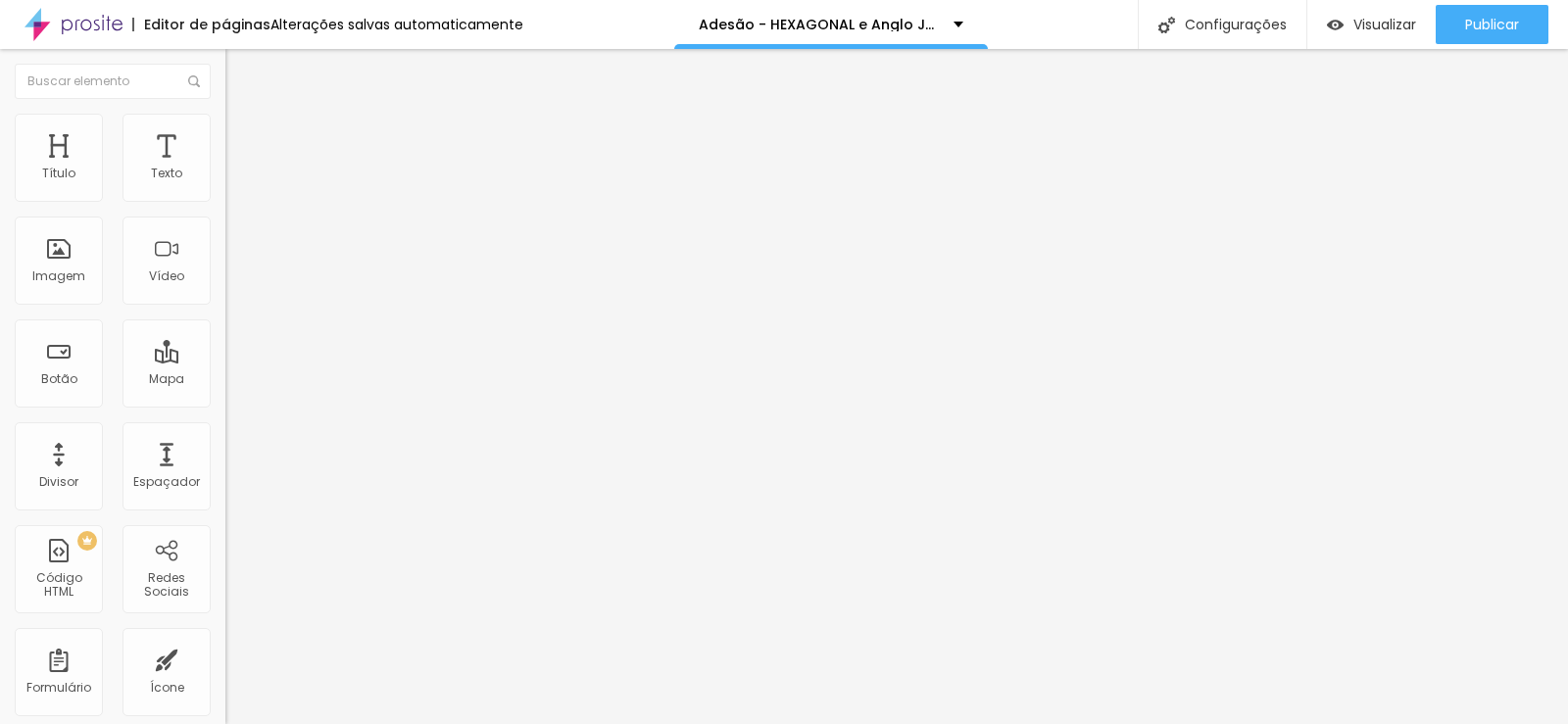 type on "http://www.promoverformaturas.com.br/termo-adesao-colegio-hexagonal-anglo-jacarei-turmas-2025" 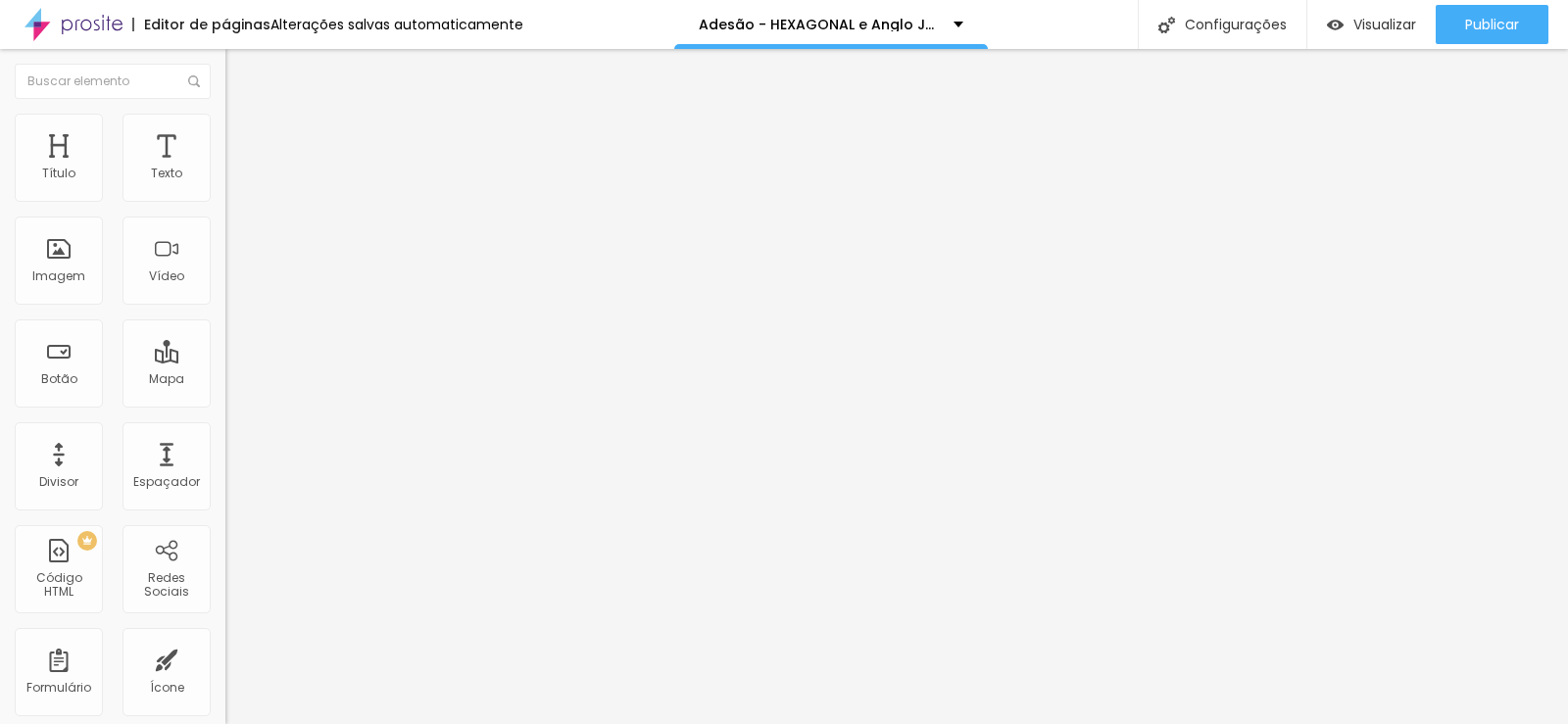 scroll, scrollTop: 0, scrollLeft: 0, axis: both 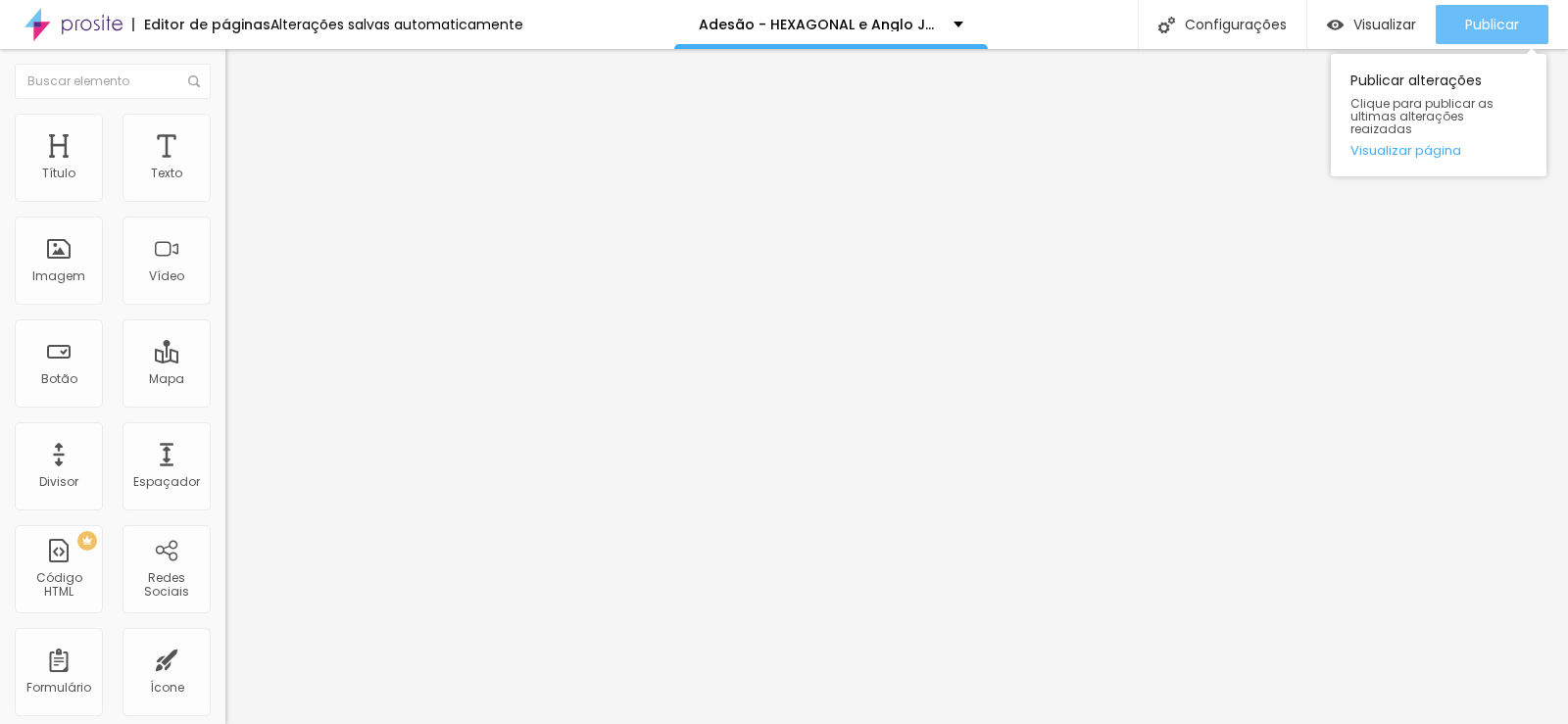 click on "Publicar" at bounding box center (1492, 24) 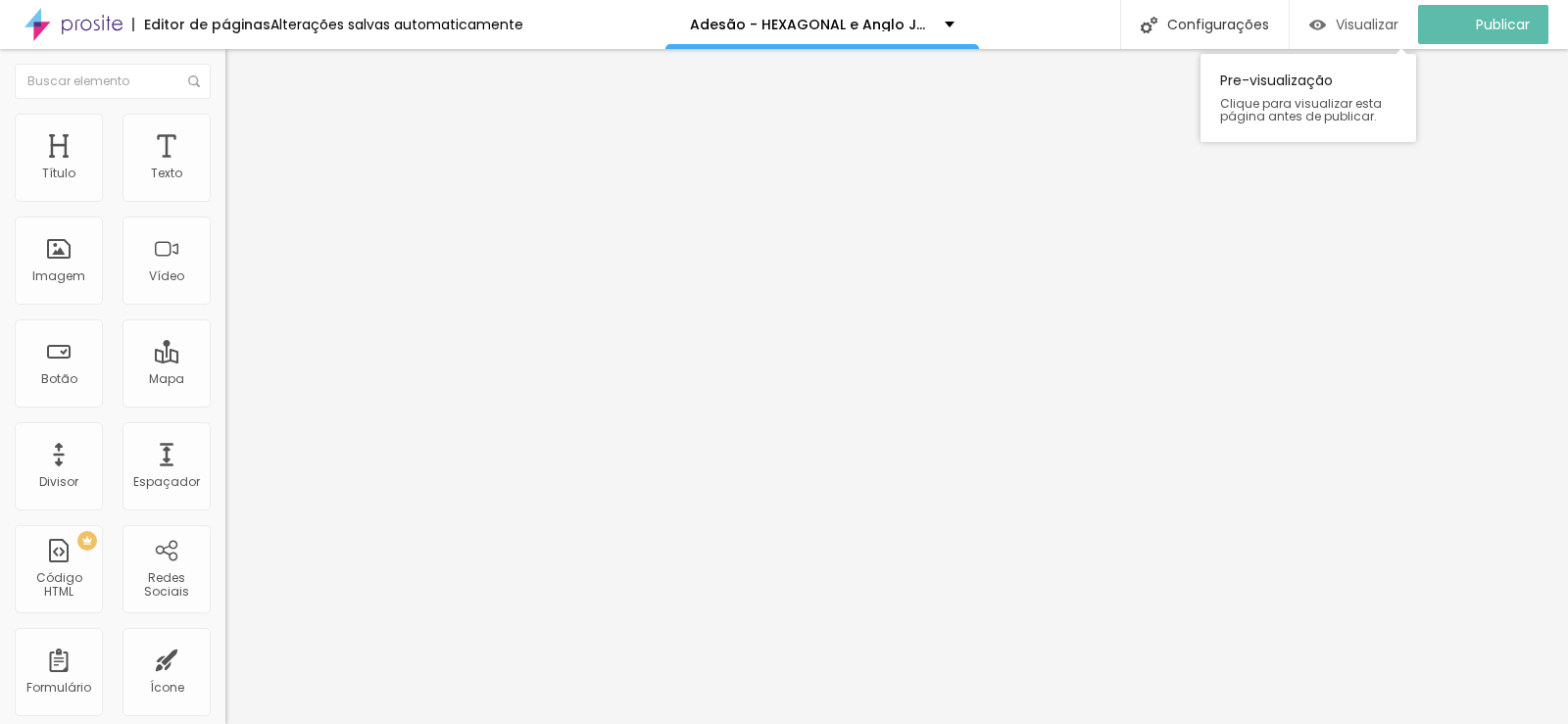 click on "Visualizar" at bounding box center [1353, 24] 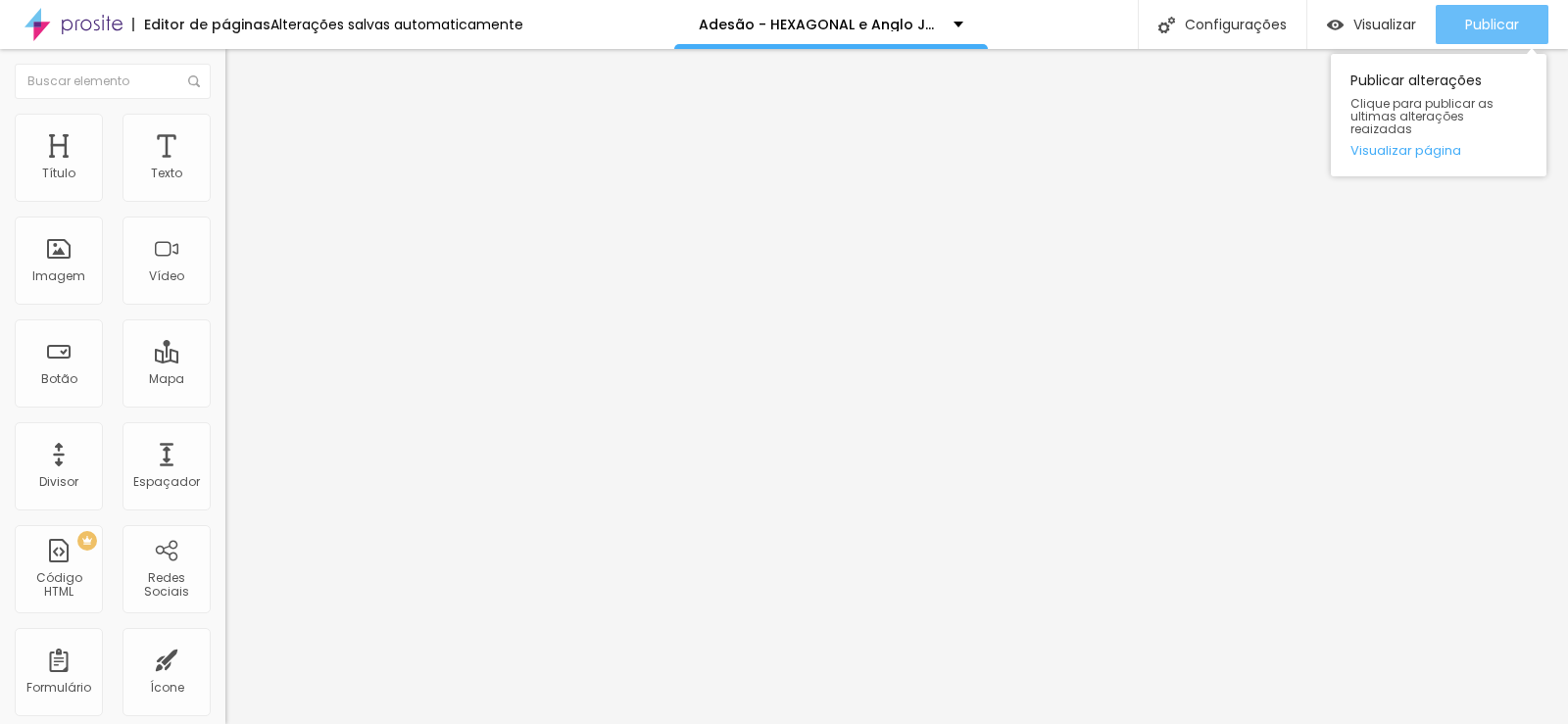 click on "Publicar" at bounding box center (1492, 24) 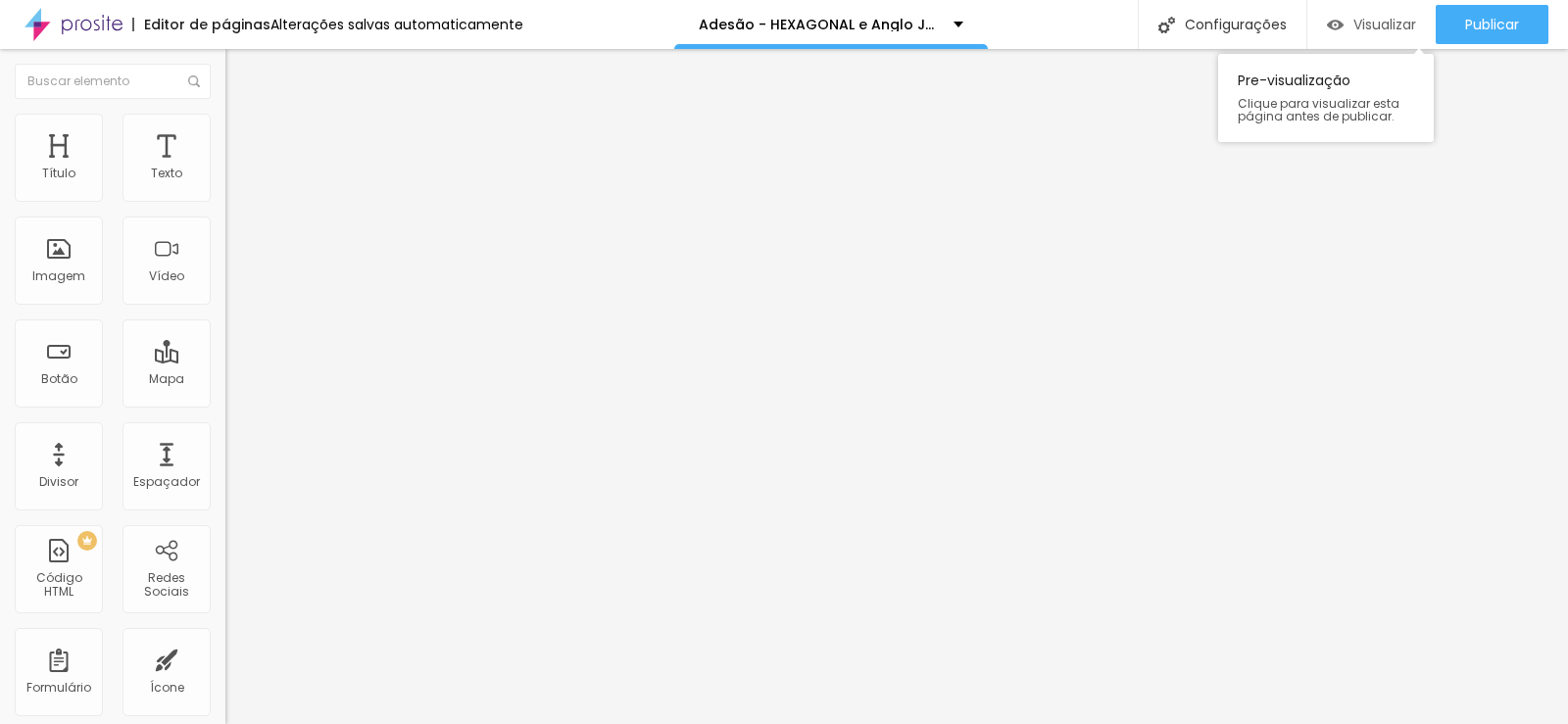 click on "Visualizar" at bounding box center [1385, 24] 